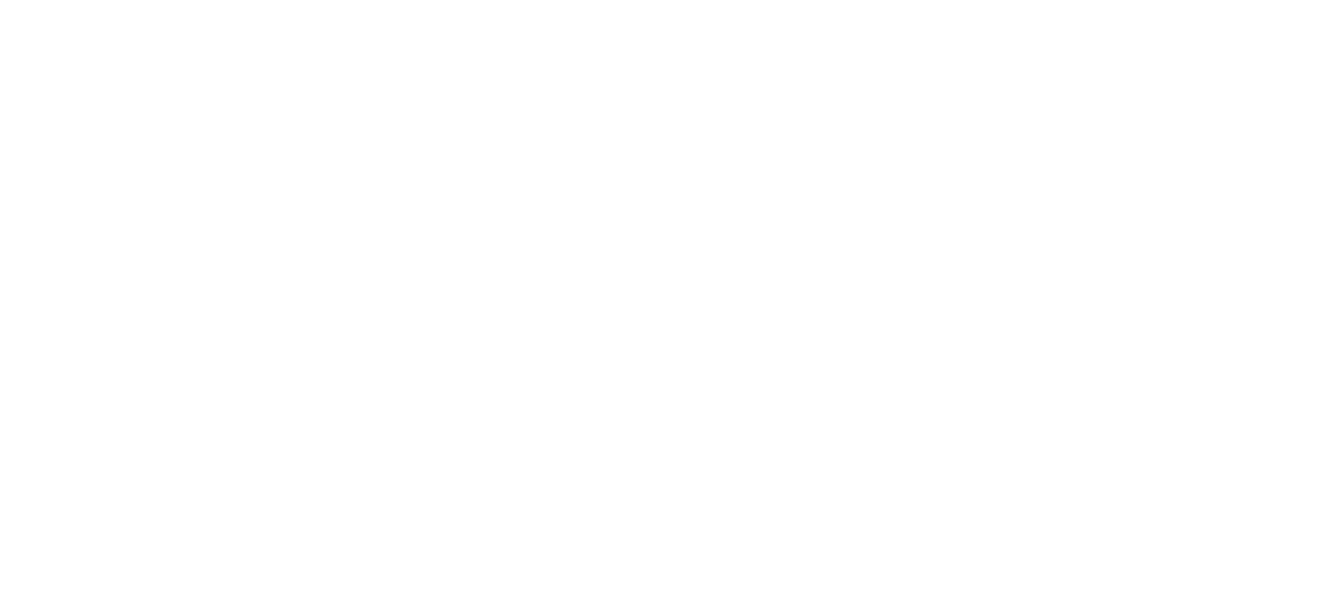 scroll, scrollTop: 0, scrollLeft: 0, axis: both 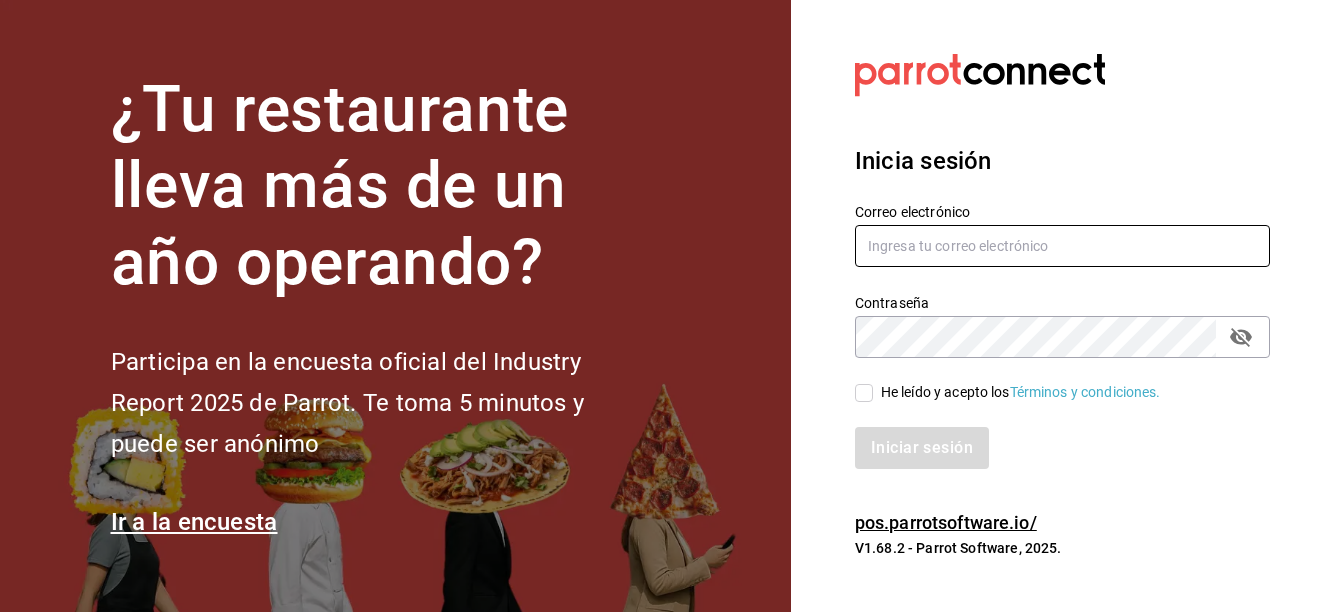 click at bounding box center (1062, 246) 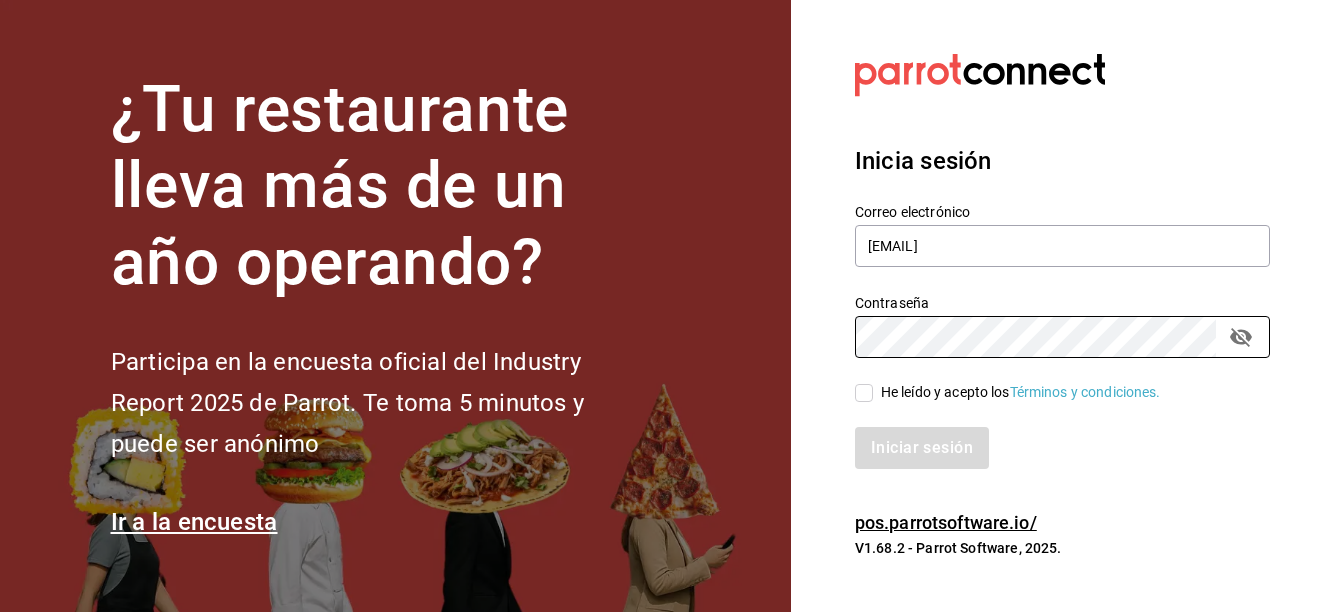 click on "He leído y acepto los  Términos y condiciones." at bounding box center (1008, 392) 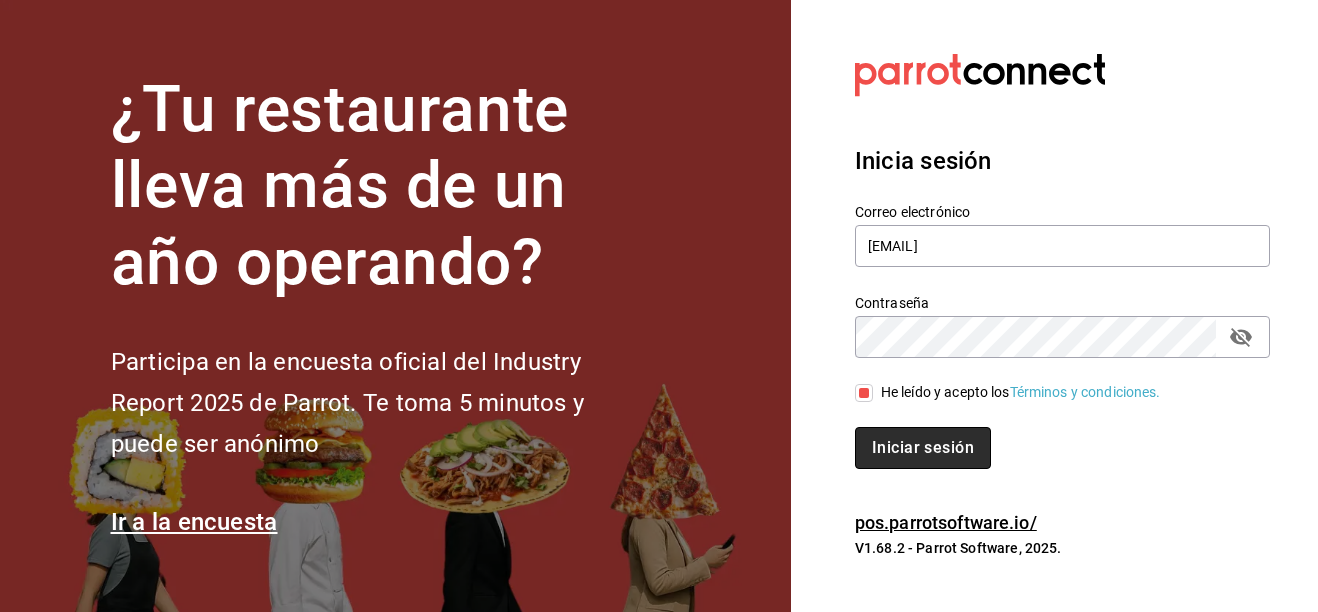 click on "Iniciar sesión" at bounding box center [923, 448] 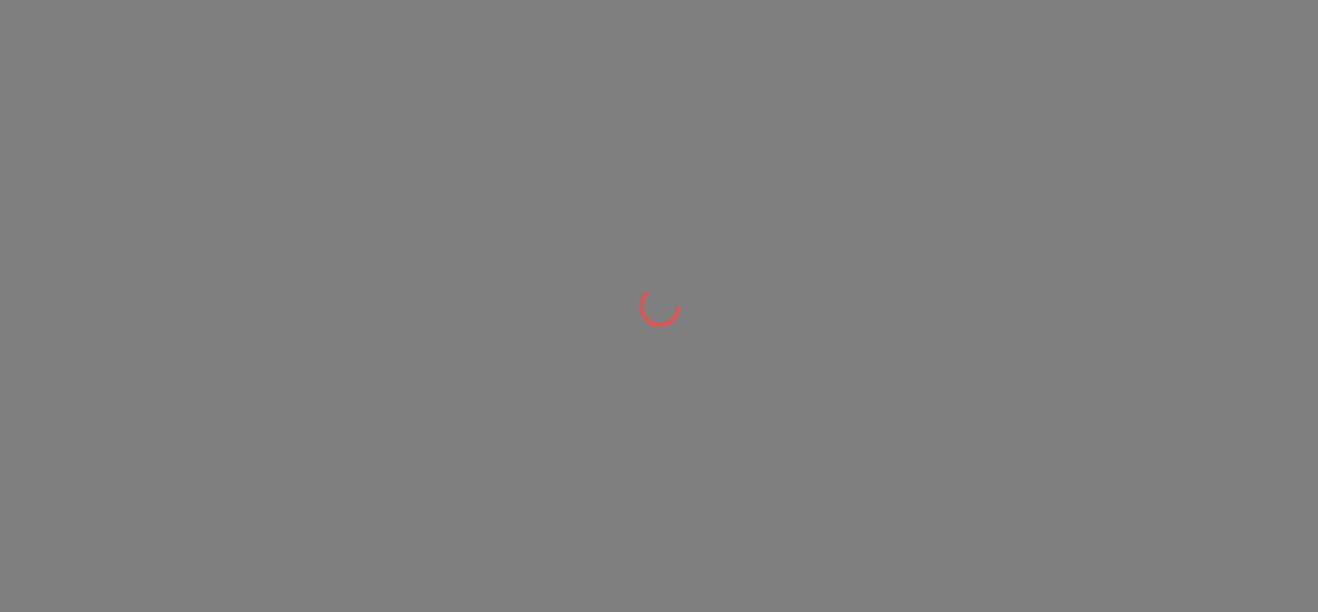 scroll, scrollTop: 0, scrollLeft: 0, axis: both 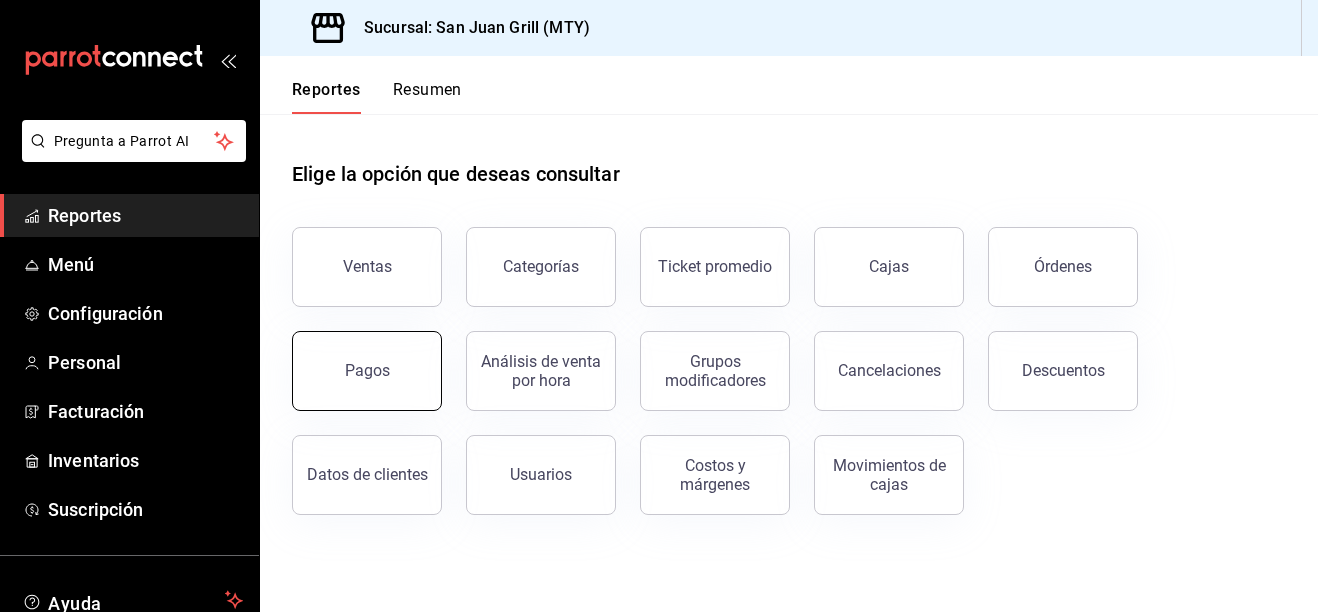 click on "Pagos" at bounding box center [367, 371] 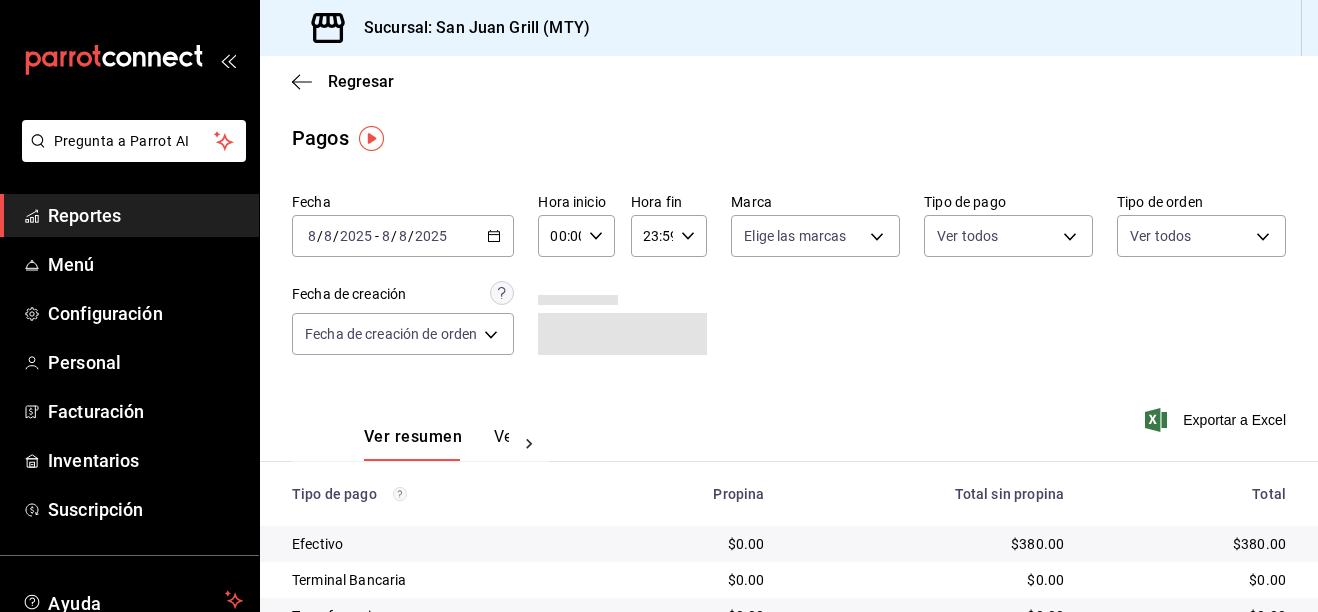 click 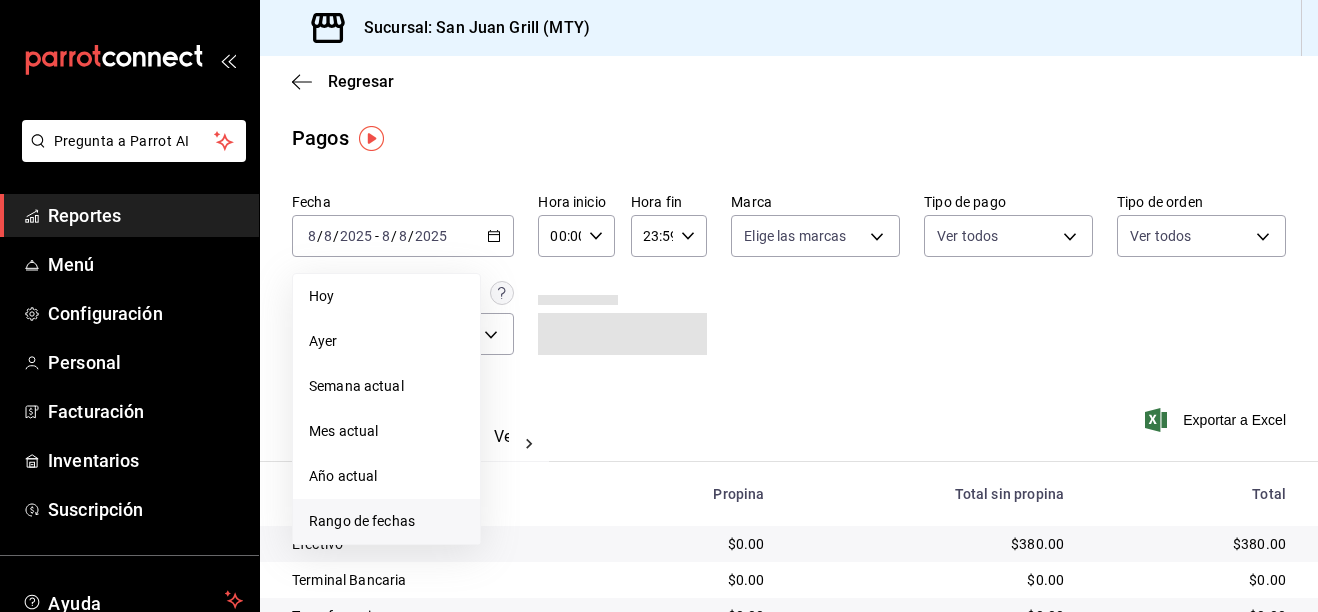click on "Rango de fechas" at bounding box center [386, 521] 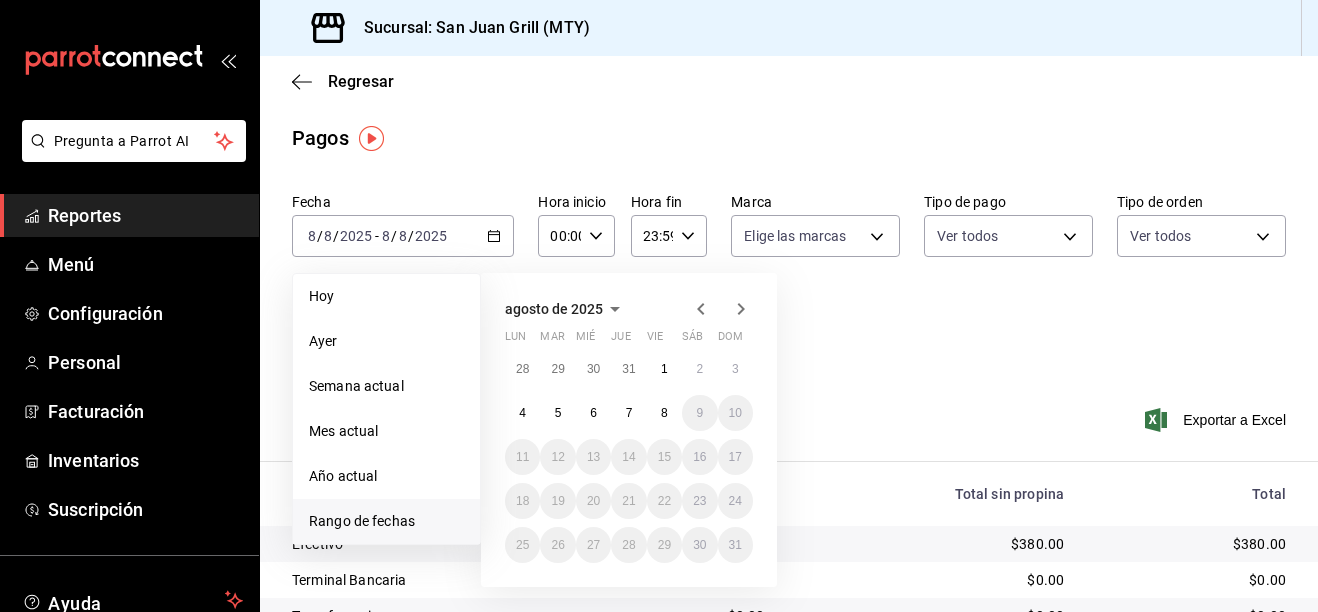 click 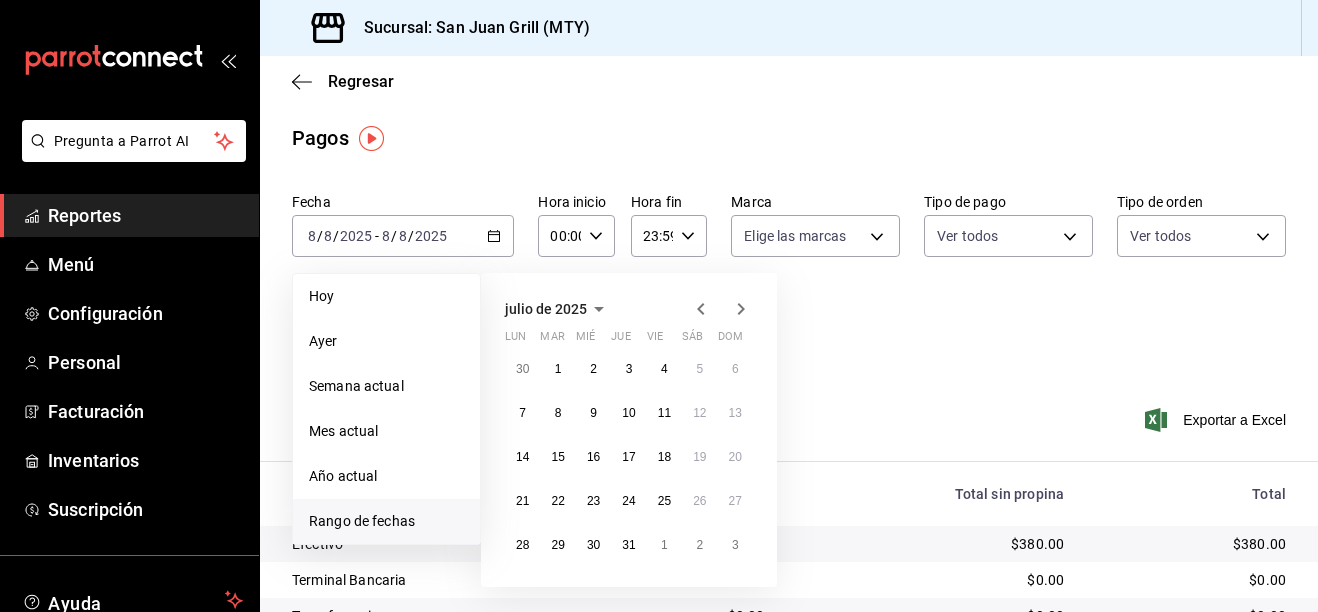 drag, startPoint x: 703, startPoint y: 310, endPoint x: 720, endPoint y: 380, distance: 72.03471 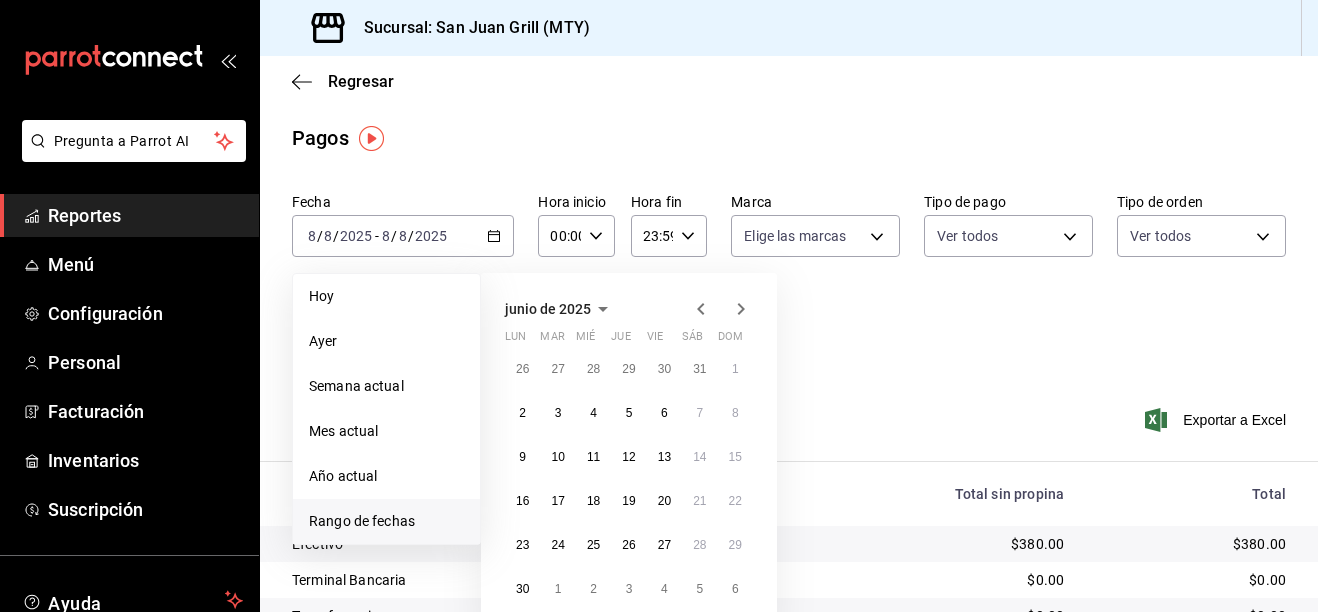 click 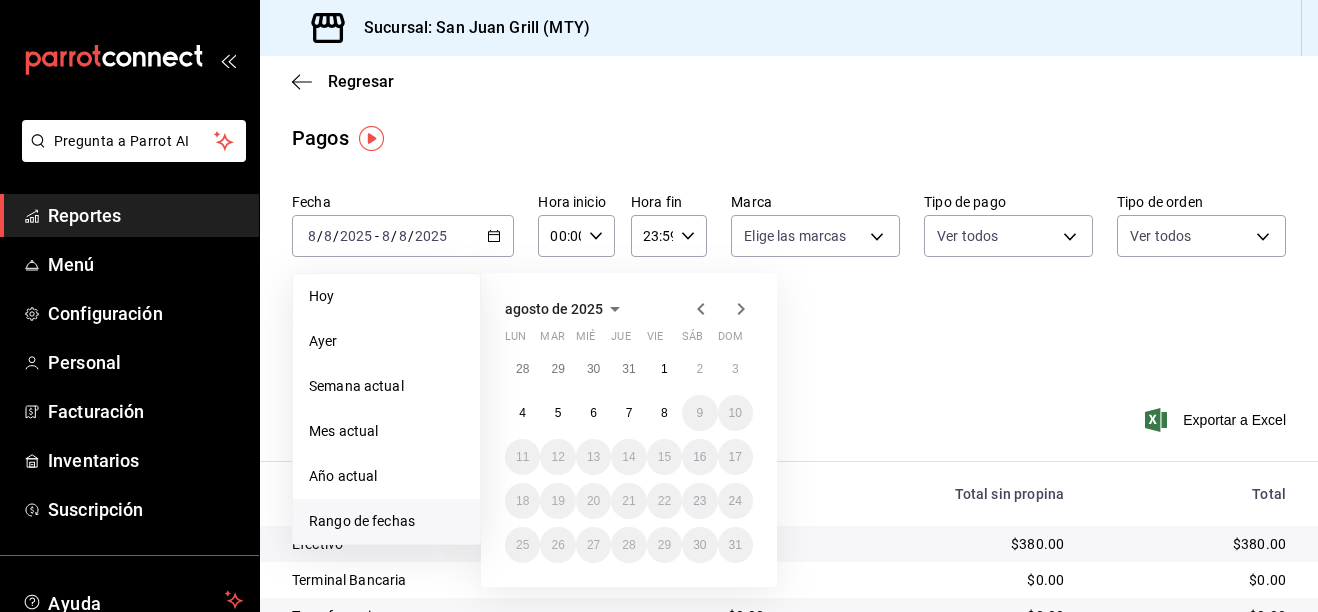 click 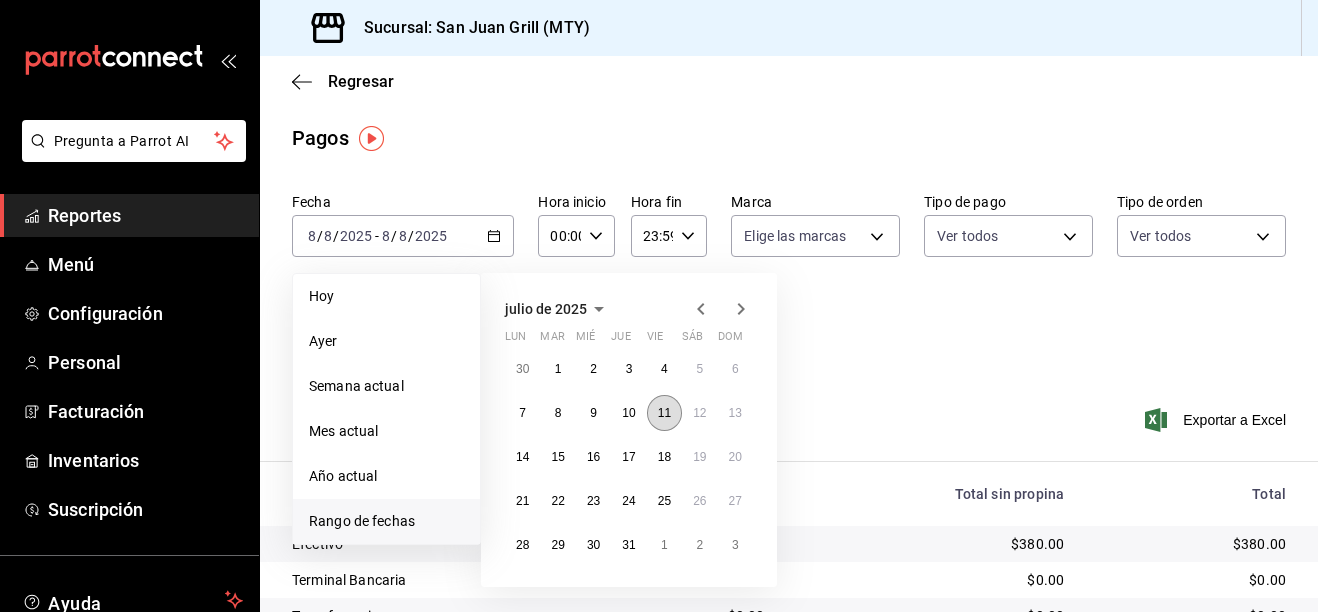 click on "11" at bounding box center [664, 413] 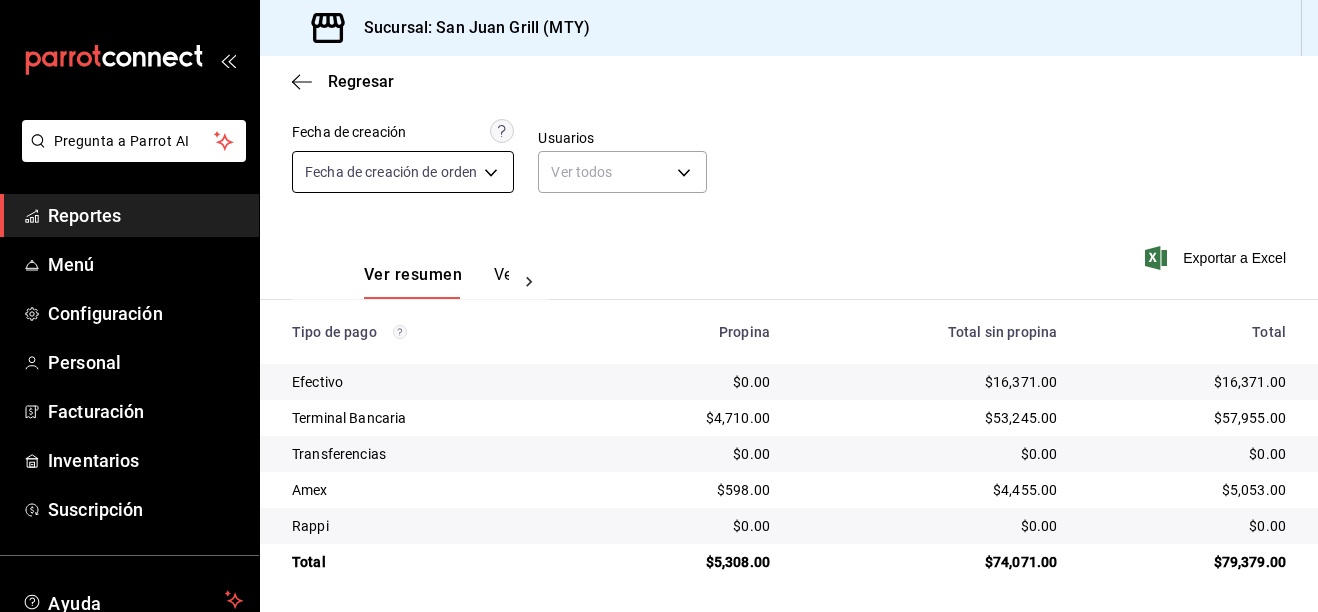 scroll, scrollTop: 0, scrollLeft: 0, axis: both 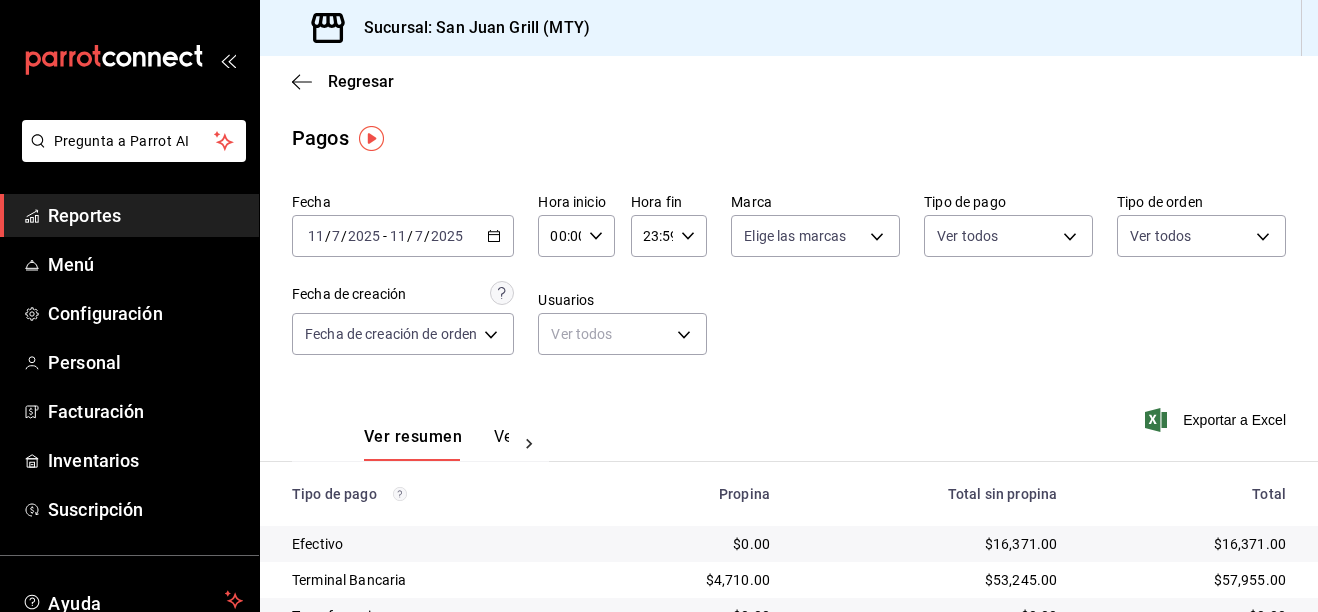 click 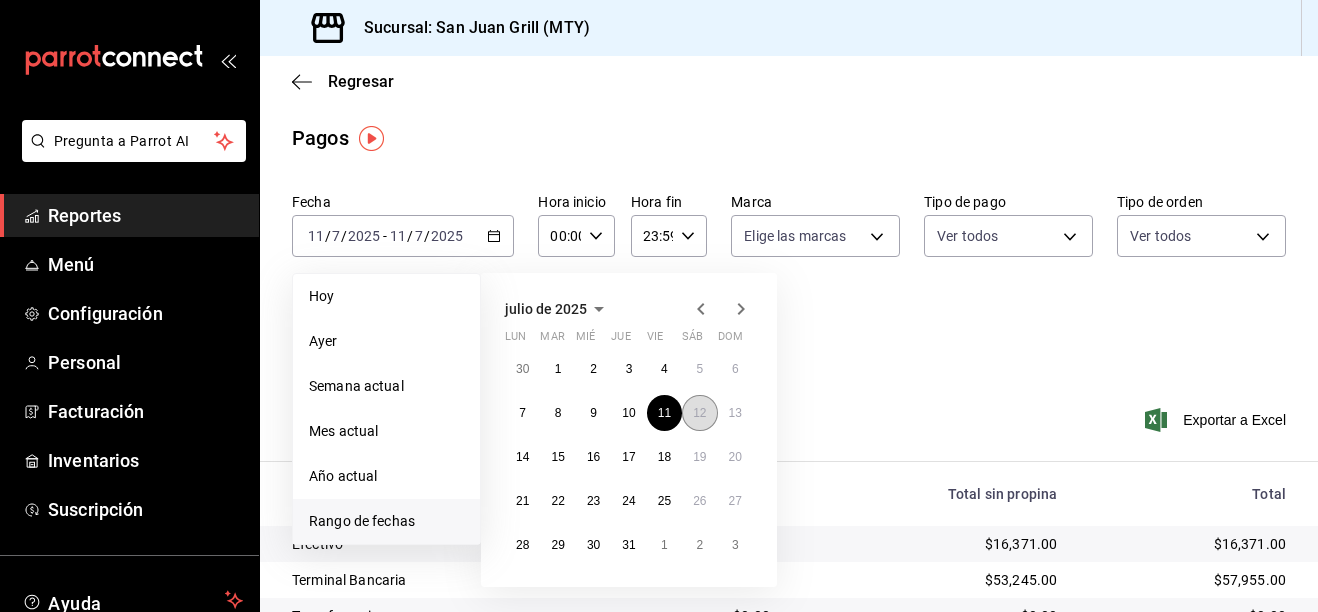 click on "12" at bounding box center [699, 413] 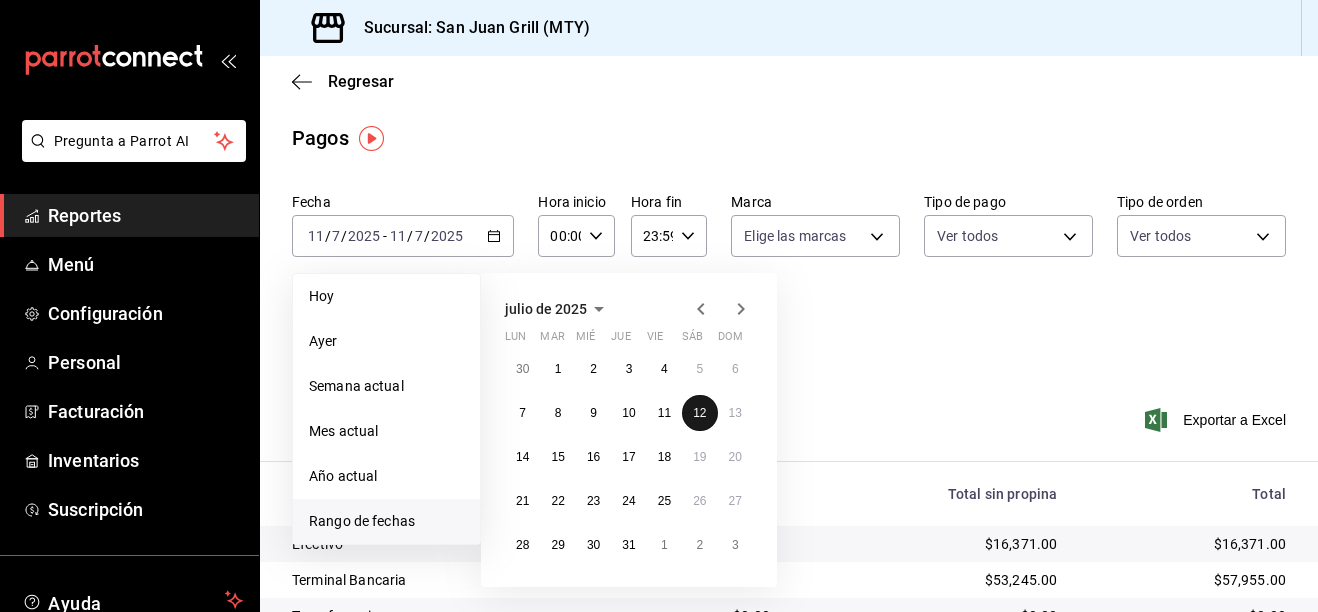 click on "12" at bounding box center [699, 413] 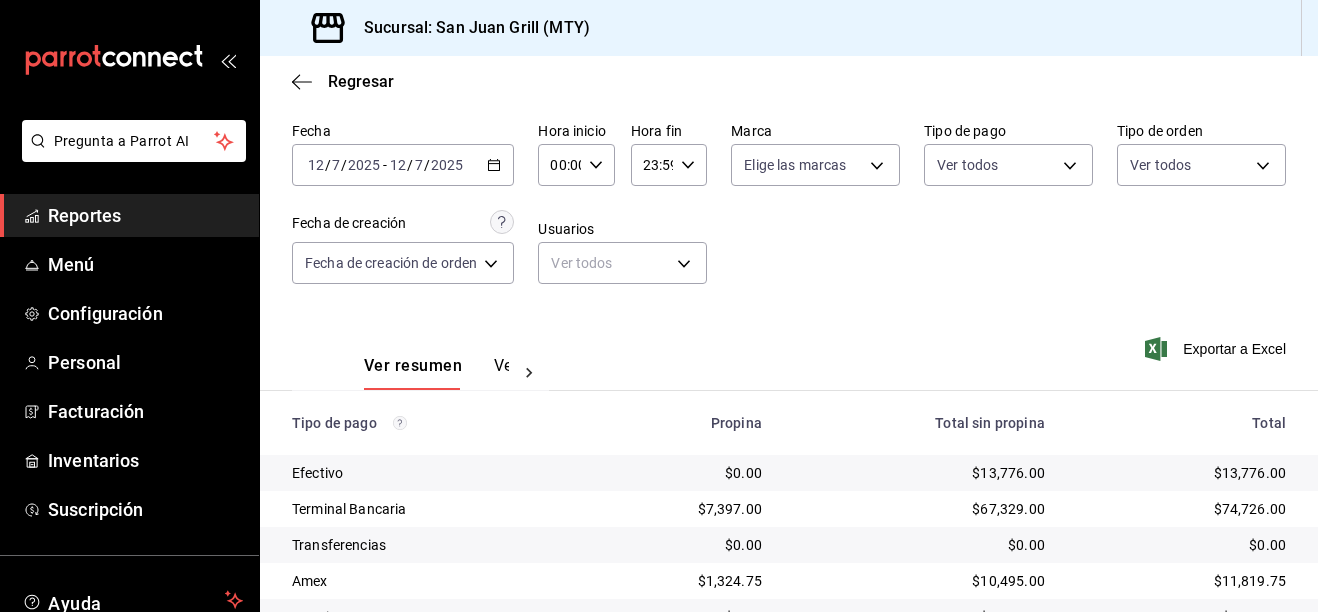 scroll, scrollTop: 163, scrollLeft: 0, axis: vertical 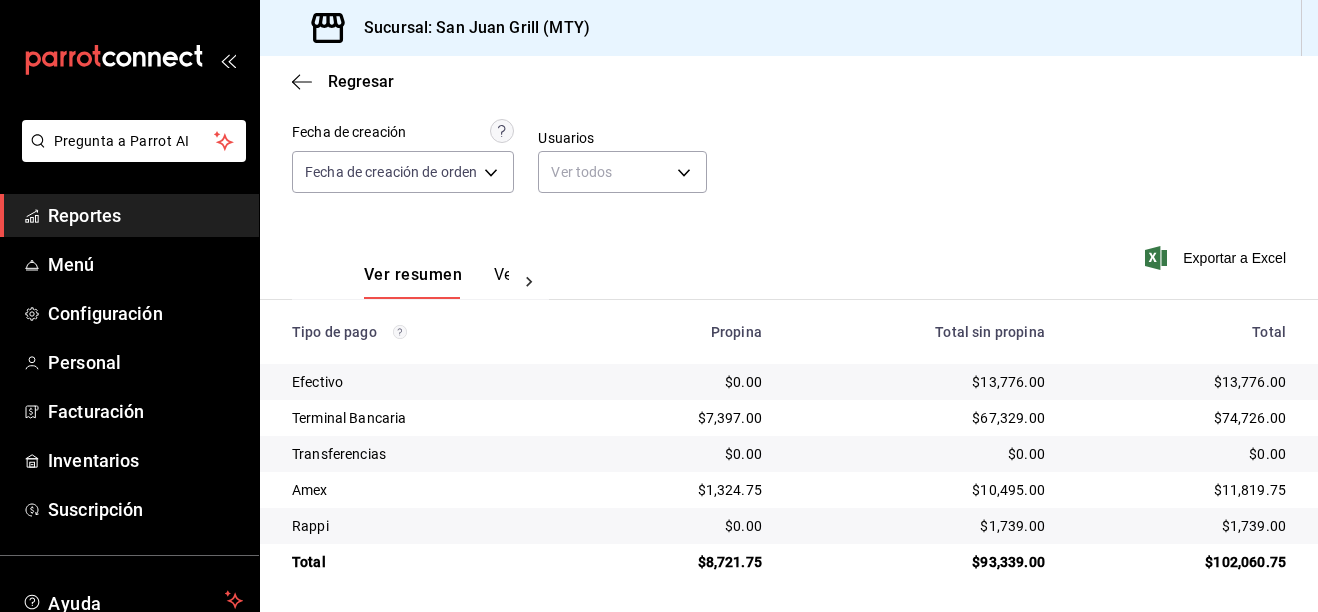 click on "$13,776.00" at bounding box center (919, 382) 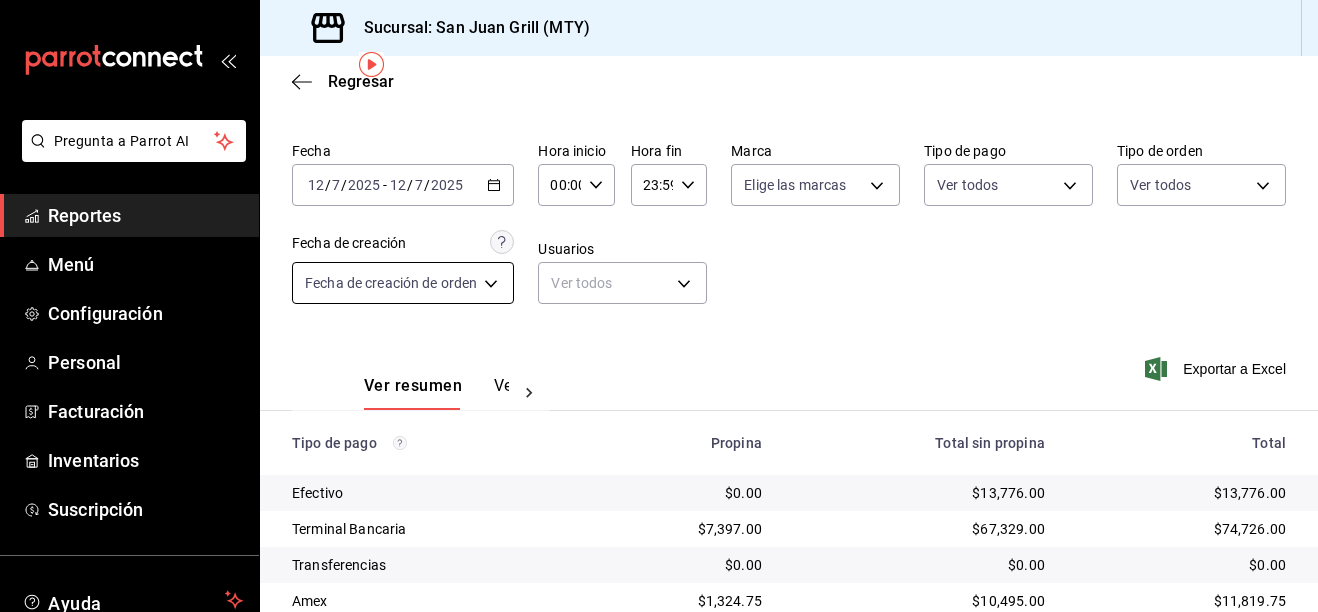 scroll, scrollTop: 0, scrollLeft: 0, axis: both 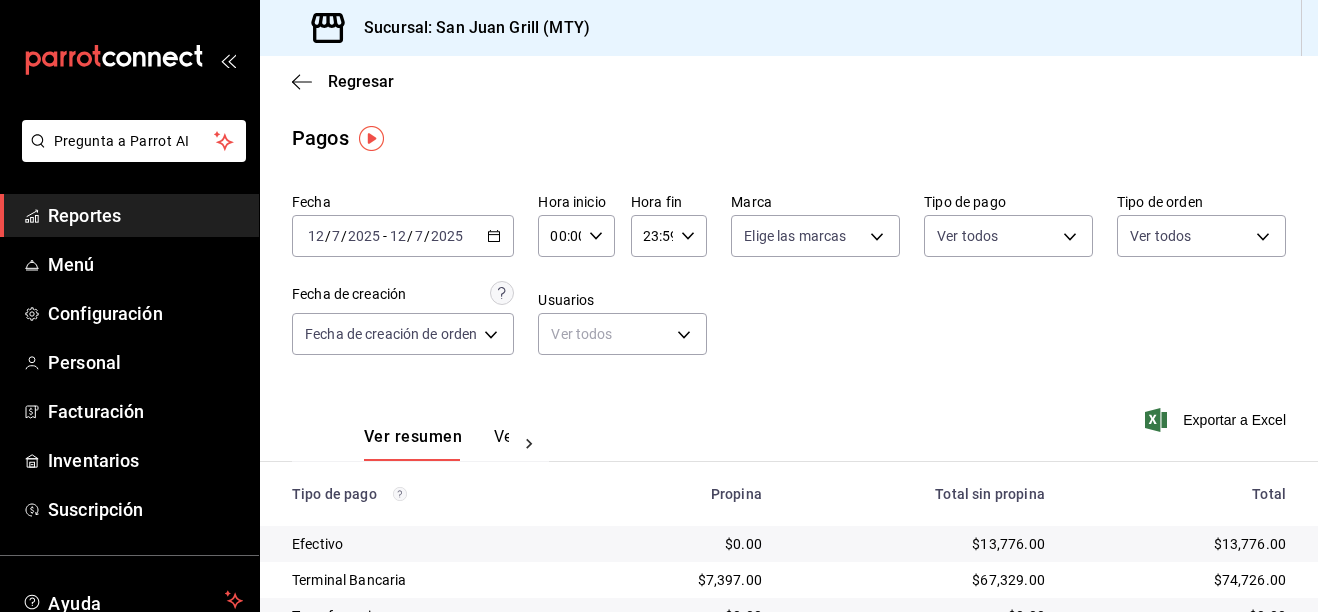 click on "[DATE] [DATE] - [DATE] [DATE]" at bounding box center (403, 236) 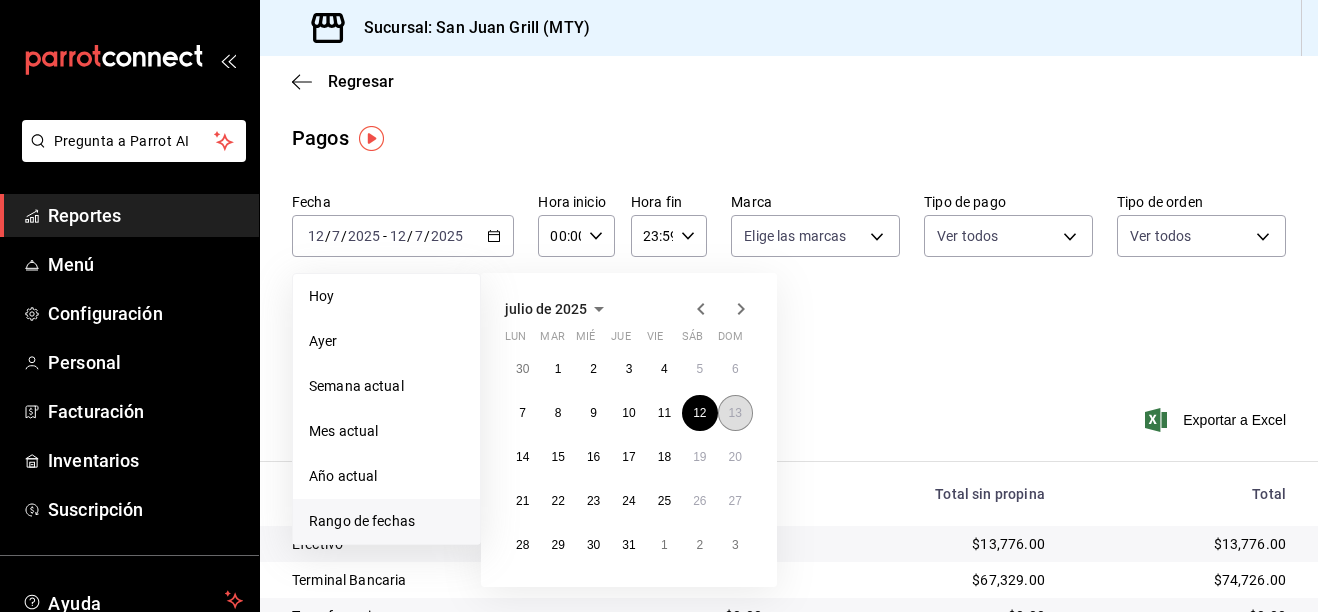 click on "13" at bounding box center [735, 413] 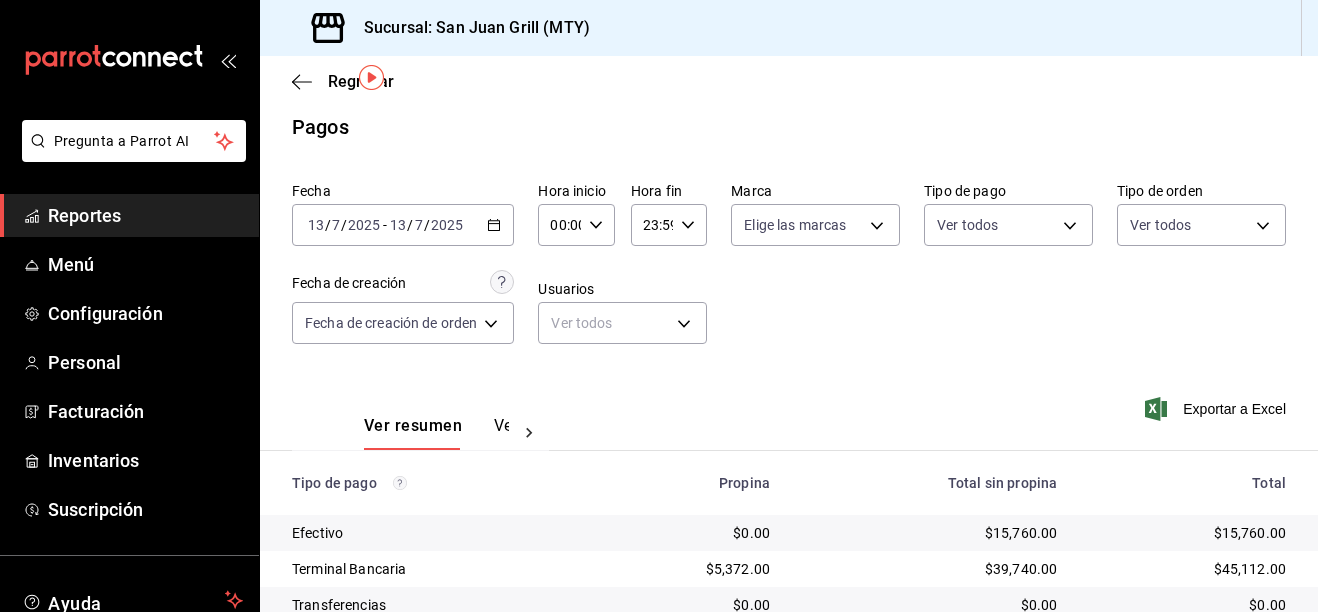 scroll, scrollTop: 0, scrollLeft: 0, axis: both 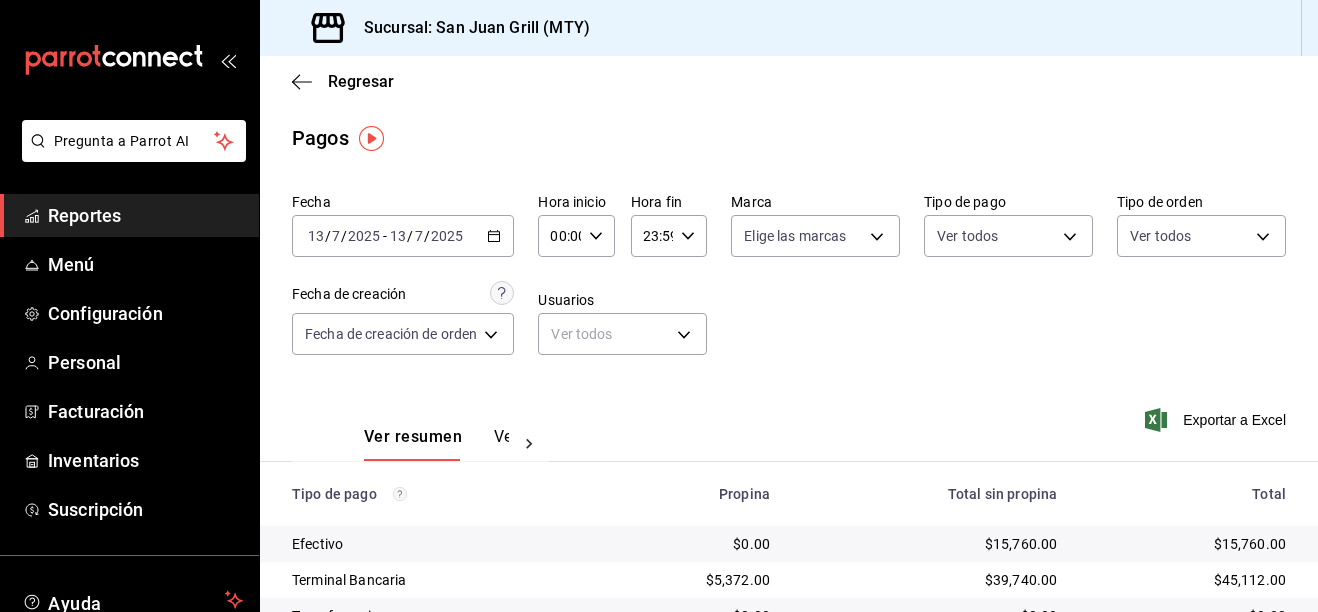 click on "[DATE] [DATE] - [DATE] [DATE]" at bounding box center [403, 236] 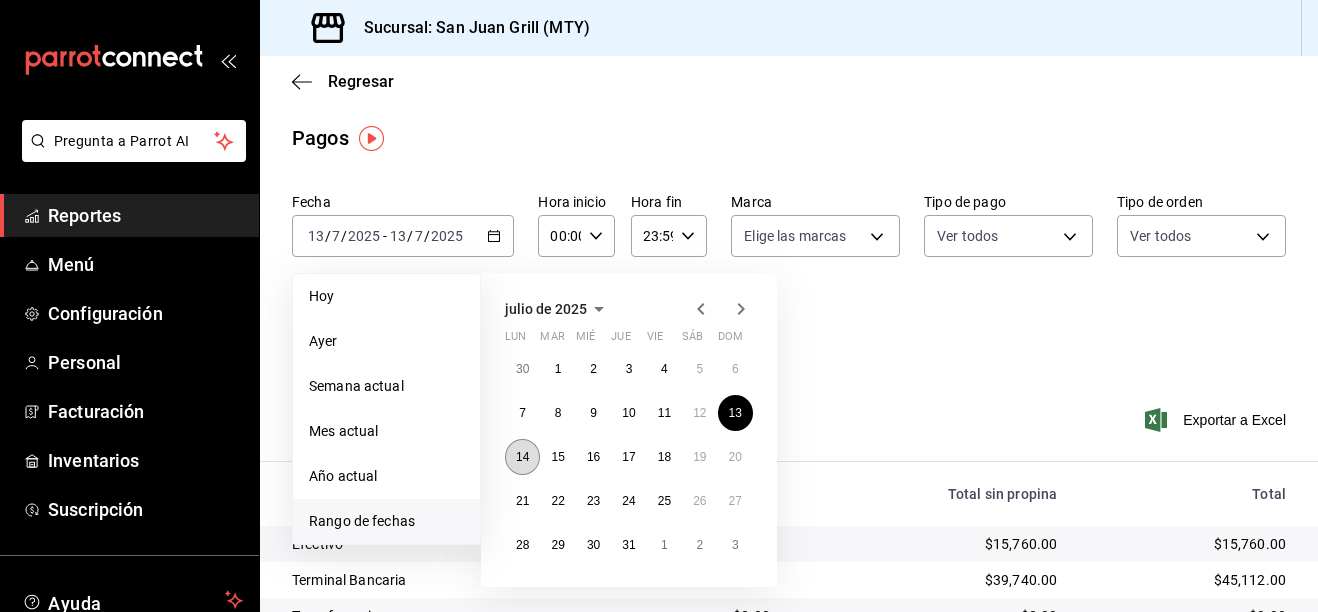 click on "14" at bounding box center (522, 457) 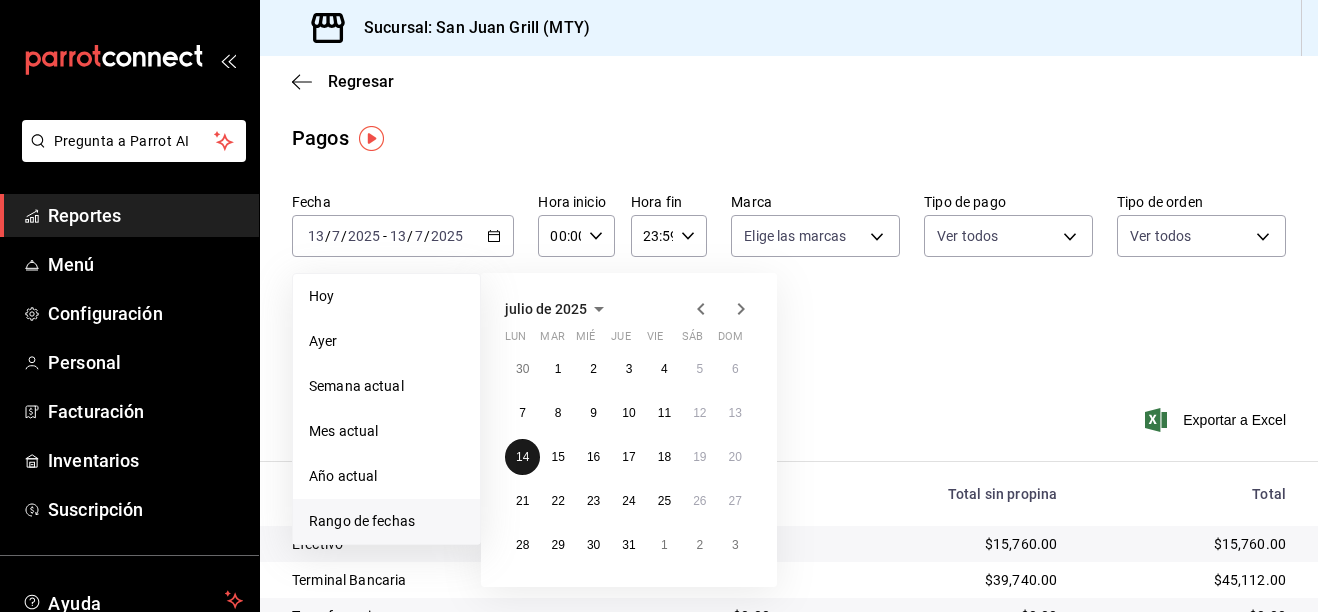 click on "14" at bounding box center (522, 457) 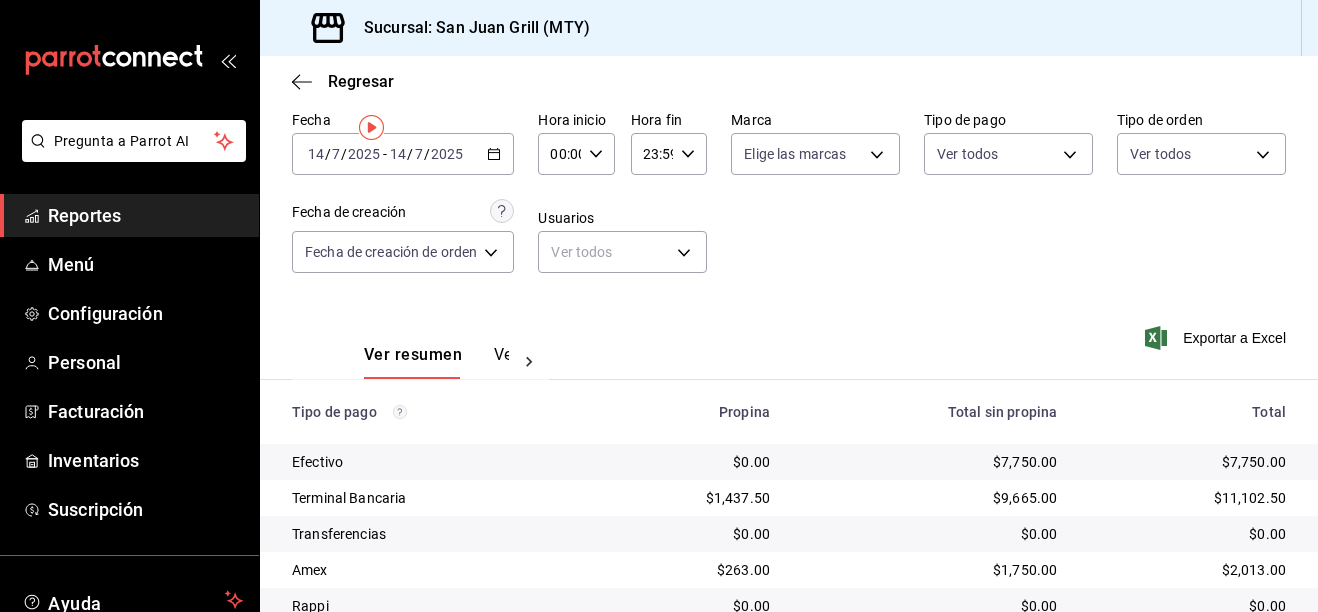 scroll, scrollTop: 0, scrollLeft: 0, axis: both 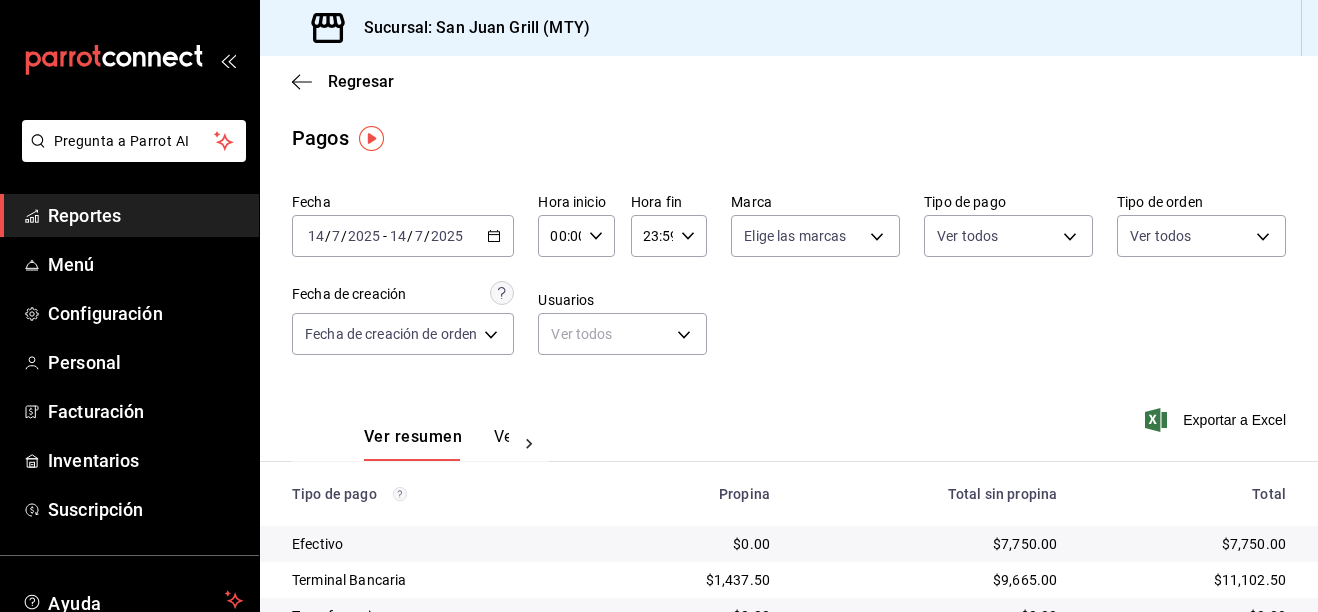 click 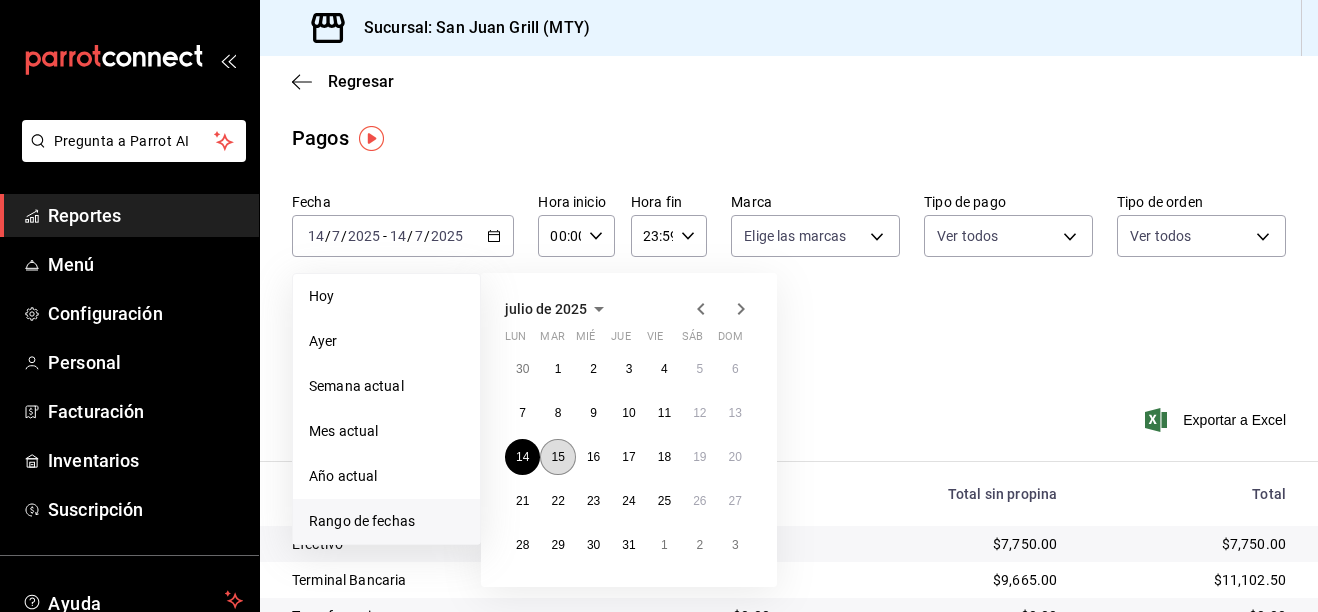 click on "15" at bounding box center [557, 457] 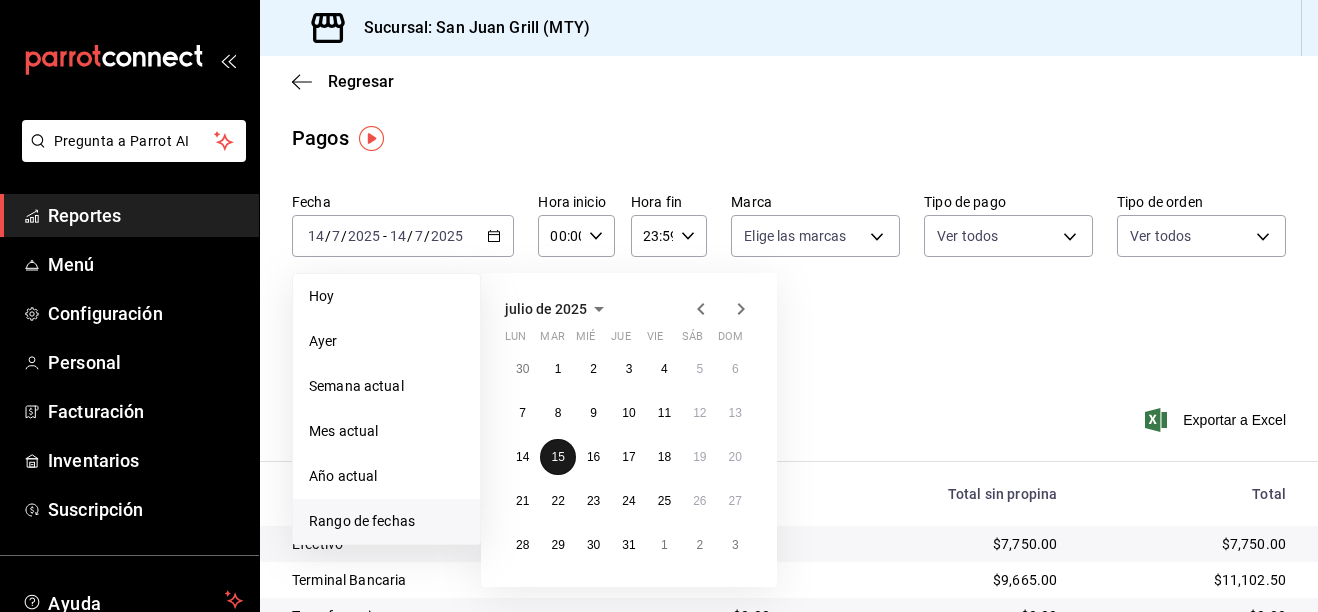 click on "15" at bounding box center [557, 457] 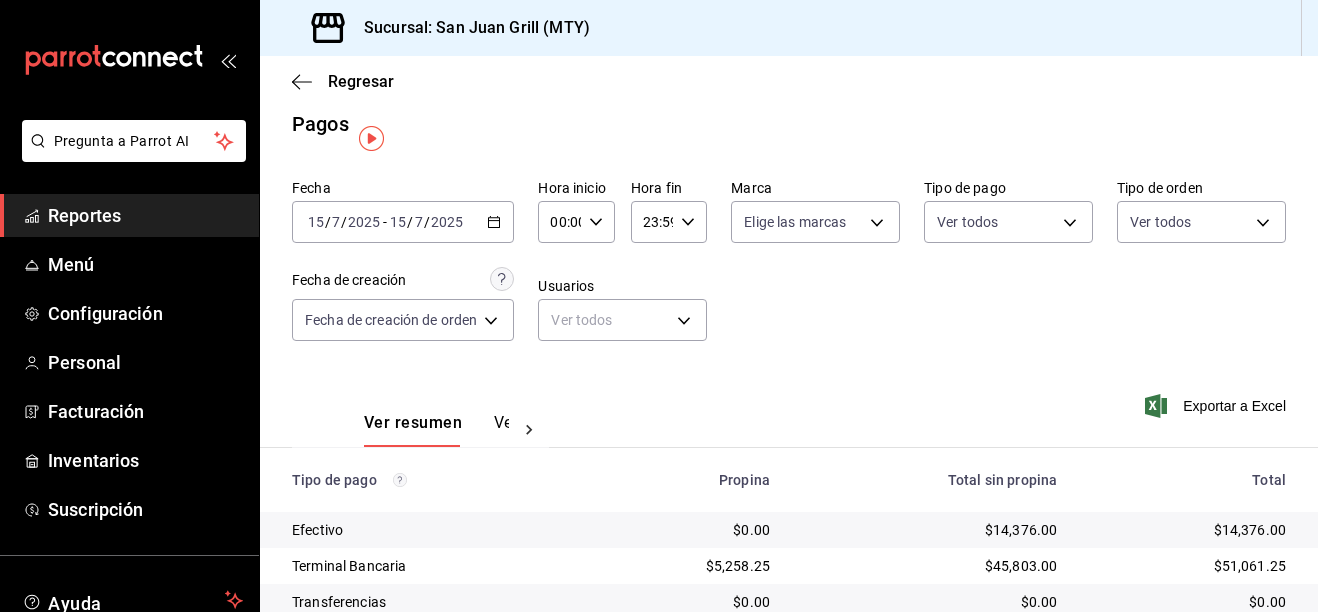 scroll, scrollTop: 0, scrollLeft: 0, axis: both 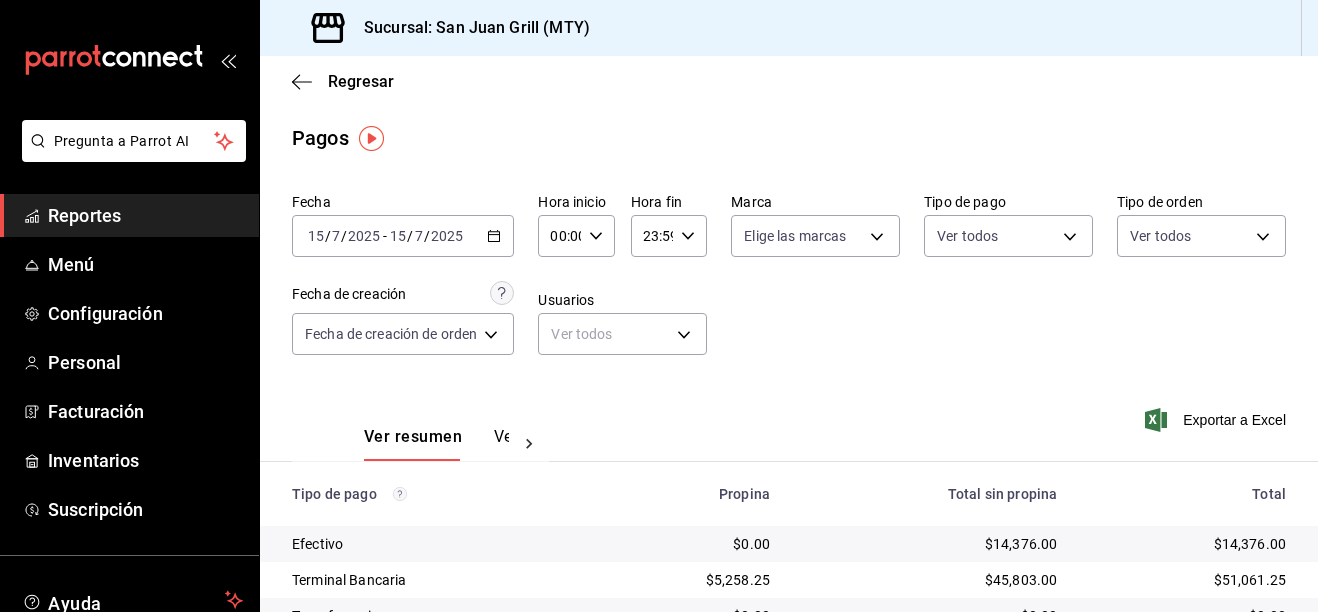 click on "2025-07-15 15 / 7 / 2025 - 2025-07-15 15 / 7 / 2025" at bounding box center (403, 236) 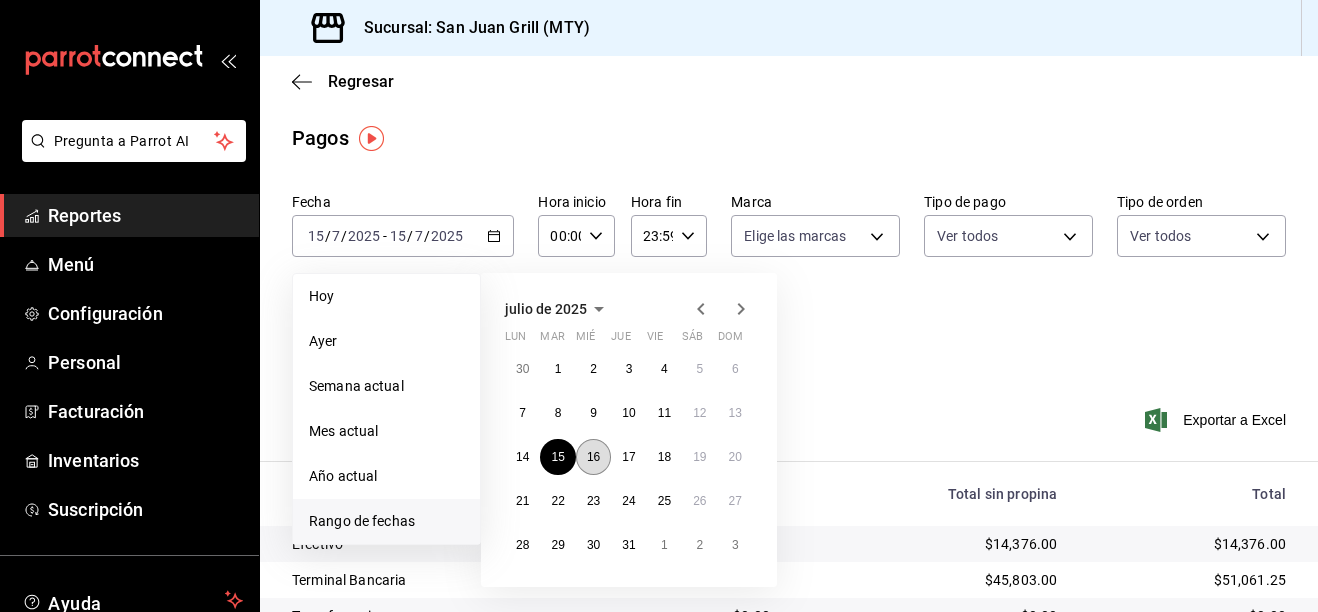 click on "16" at bounding box center [593, 457] 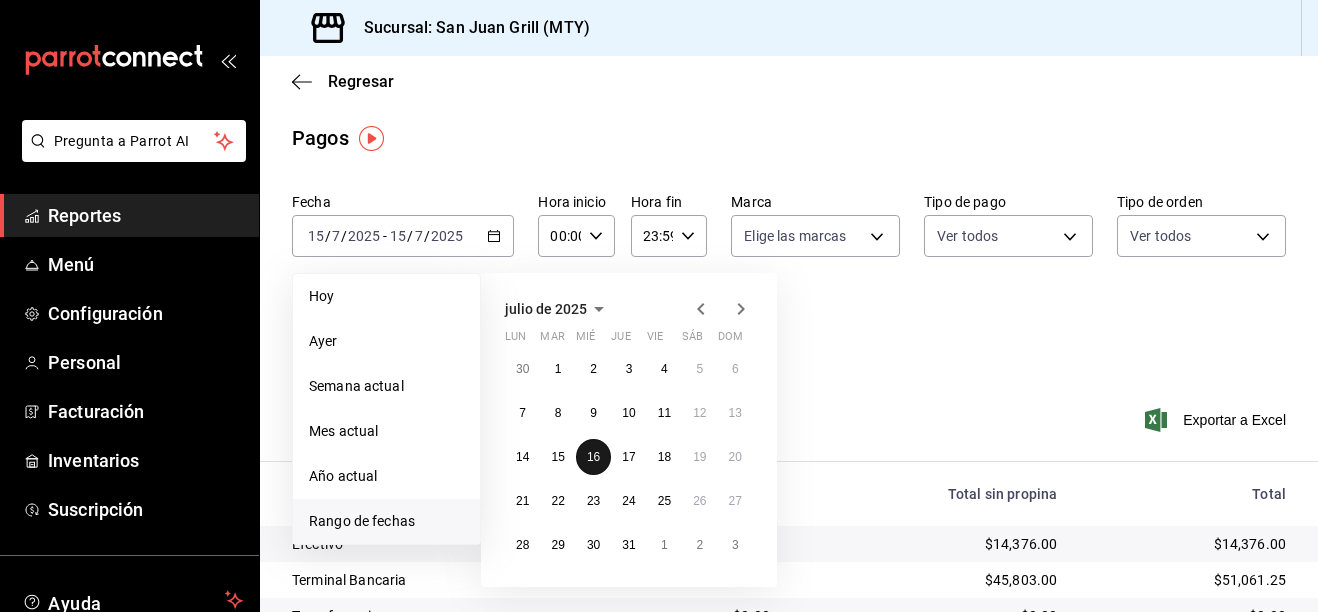click on "16" at bounding box center (593, 457) 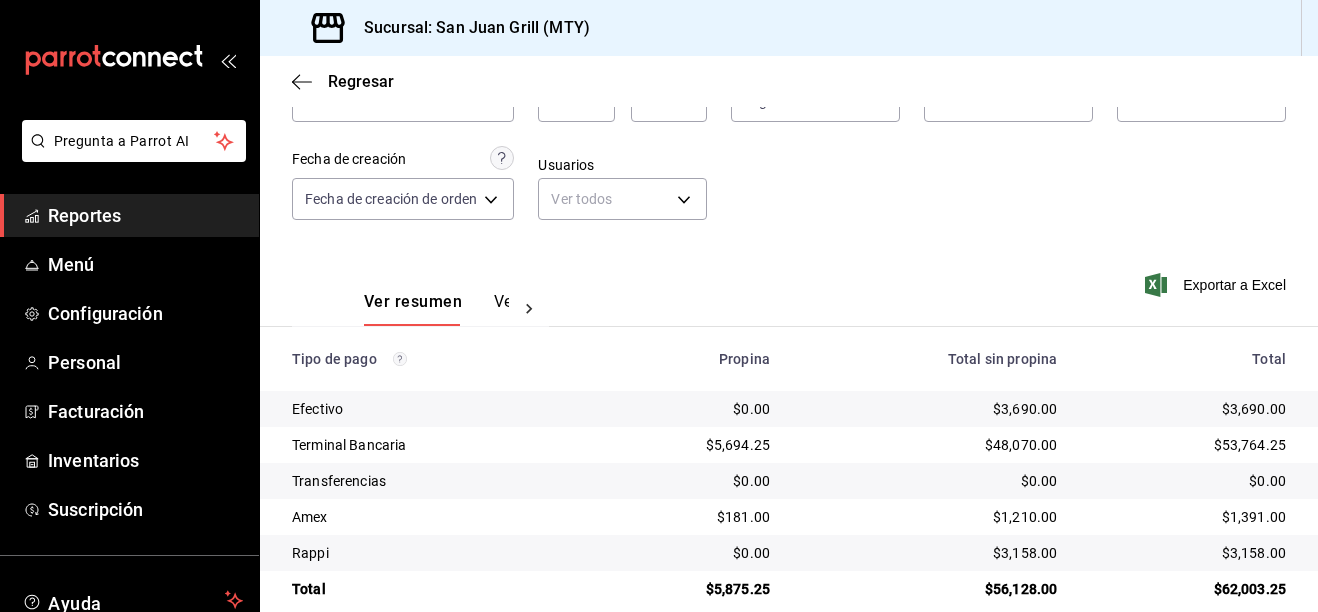 scroll, scrollTop: 163, scrollLeft: 0, axis: vertical 